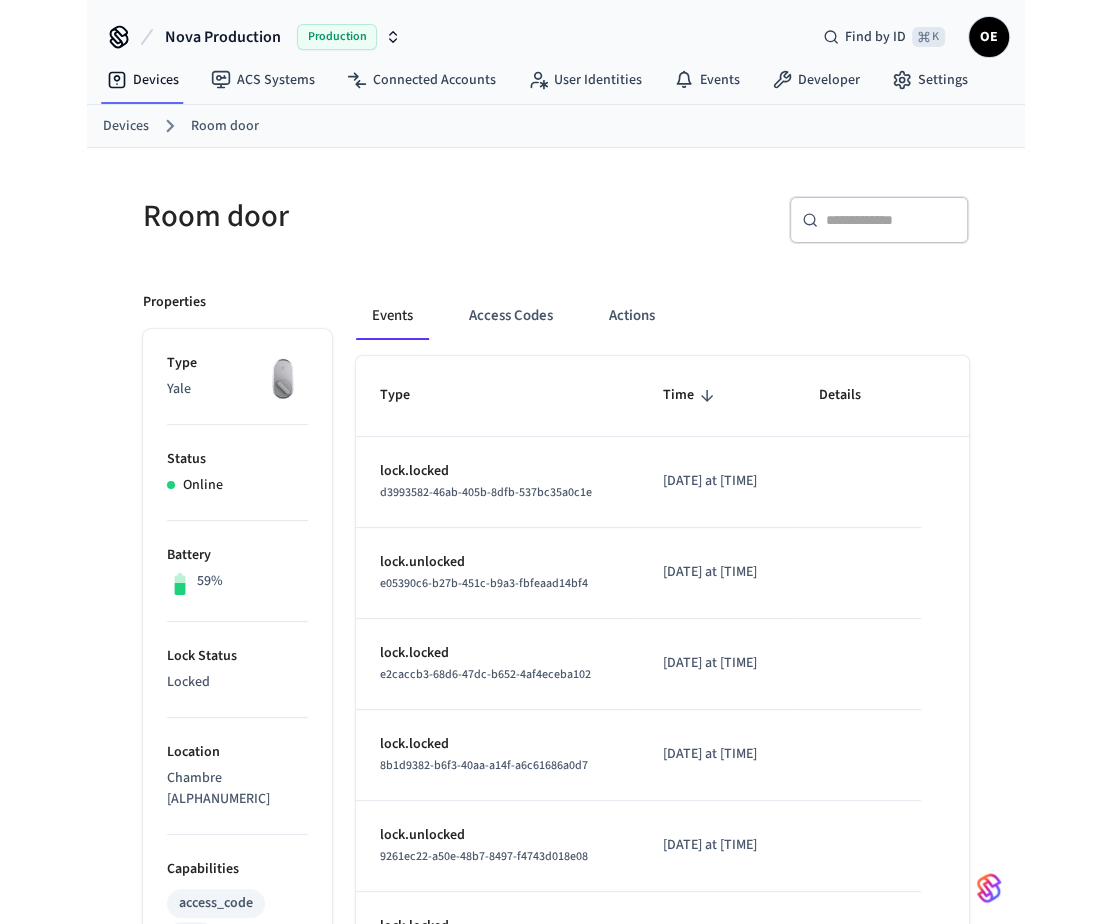 scroll, scrollTop: 26, scrollLeft: 0, axis: vertical 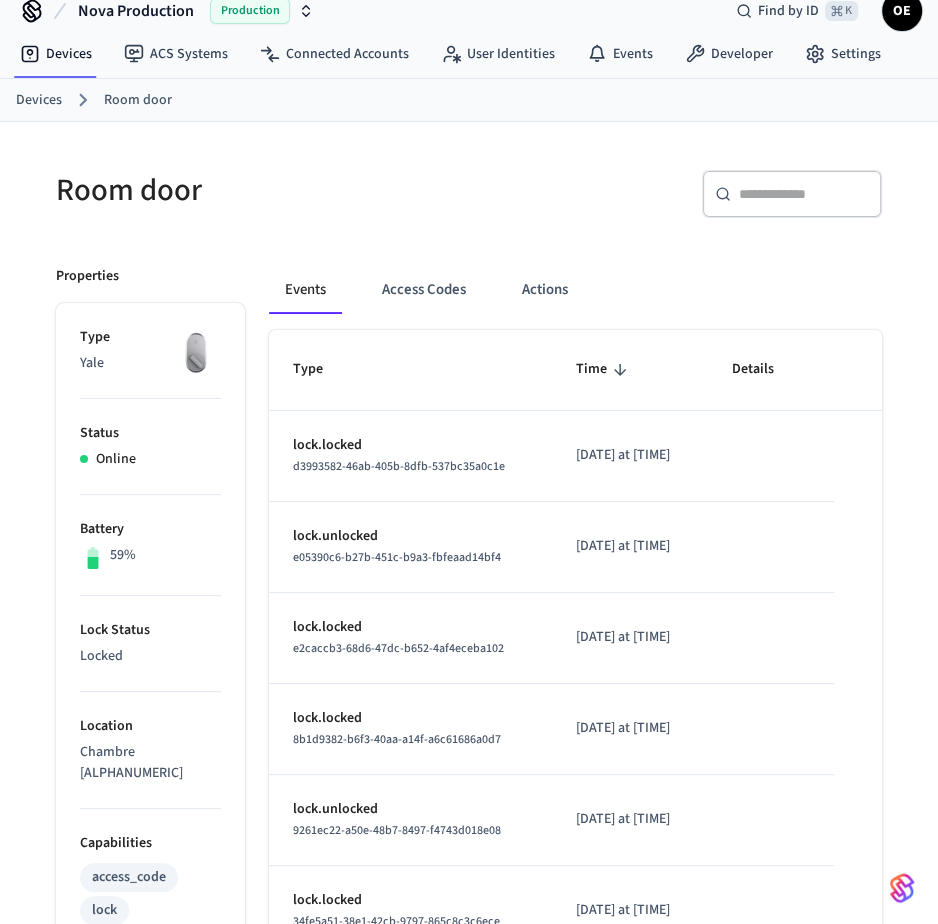 click on "Events Access Codes Actions Type Time Details lock.locked [UUID] [DATE] at [TIME] lock.unlocked [UUID] [DATE] at [TIME] lock.locked [UUID] [DATE] at [TIME] lock.locked [UUID] [DATE] at [TIME] lock.unlocked [UUID] [DATE] at [TIME] lock.locked [UUID] [DATE] at [TIME] lock.locked [UUID] [DATE] at [TIME] lock.unlocked [UUID] [DATE] at [TIME] lock.locked [UUID] [DATE] at [TIME] device.battery_status_changed [UUID] [DATE] at [TIME] Rows per page: 10 ** 1–10 of 426" at bounding box center (564, 918) 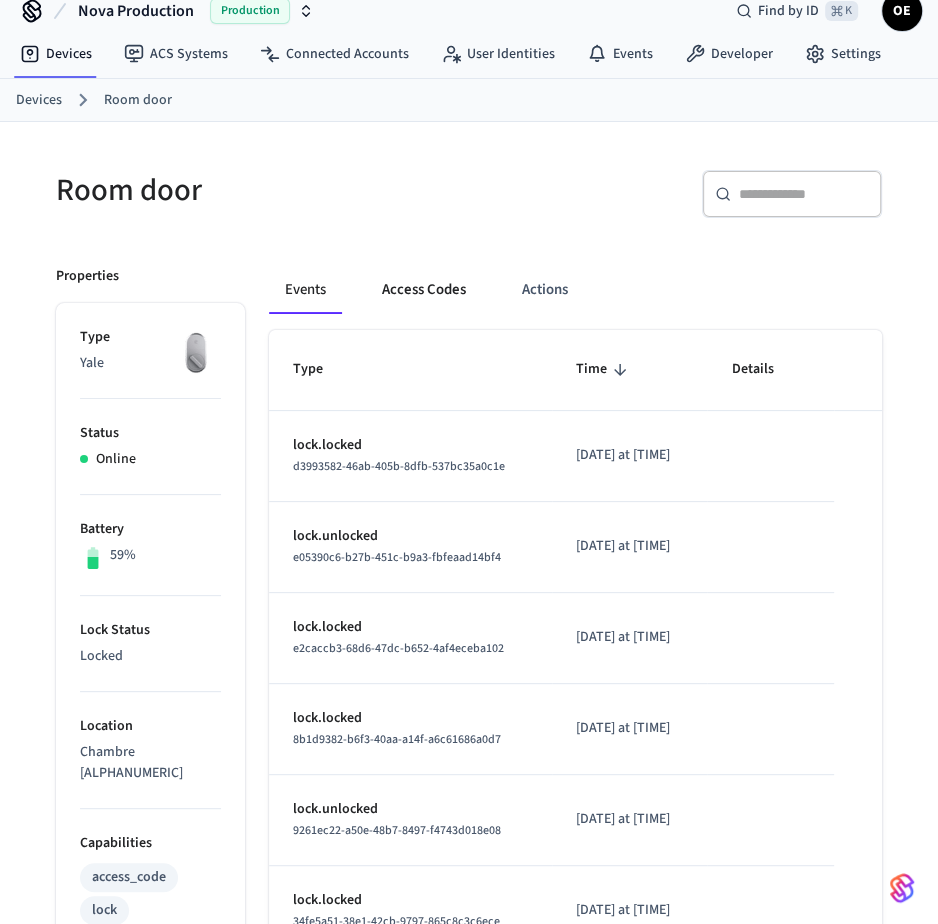 click on "Access Codes" at bounding box center (424, 290) 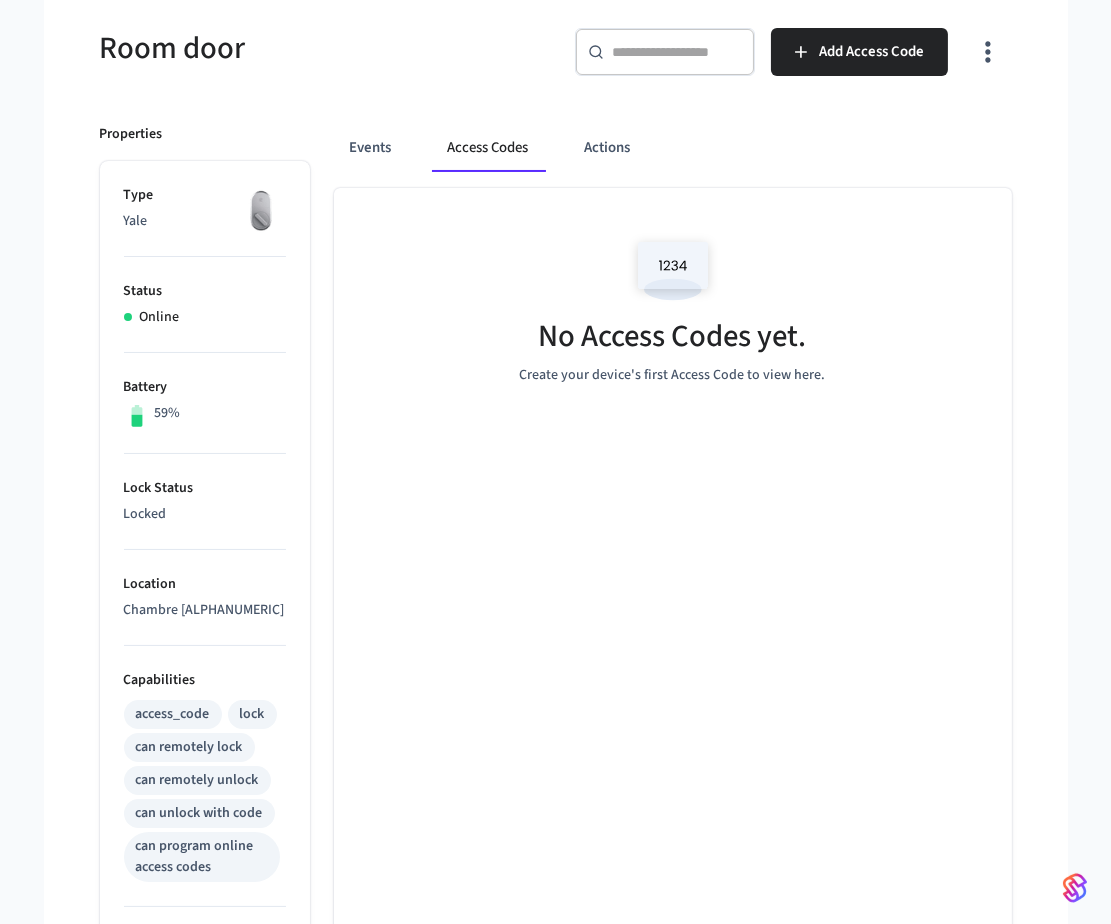 scroll, scrollTop: 45, scrollLeft: 0, axis: vertical 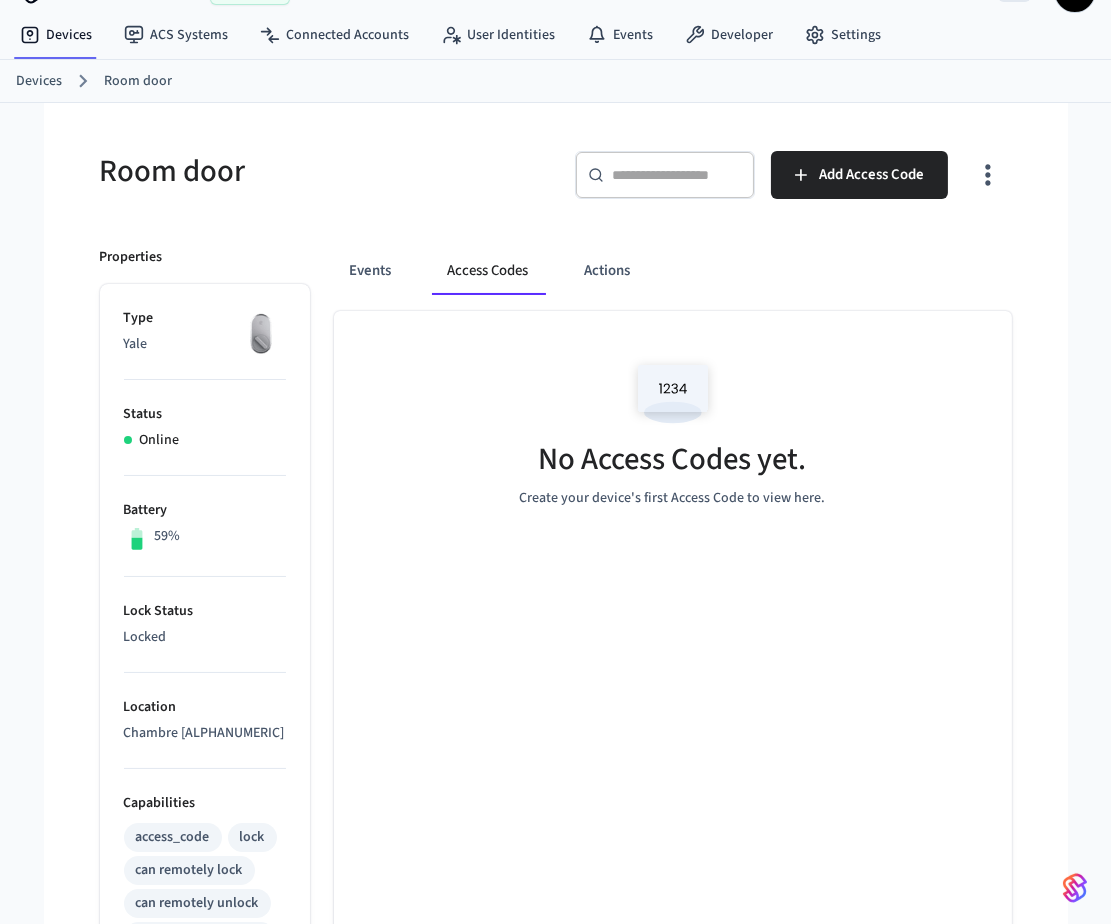 click on "No Access Codes yet. Create your device's first Access Code to view here." at bounding box center (673, 885) 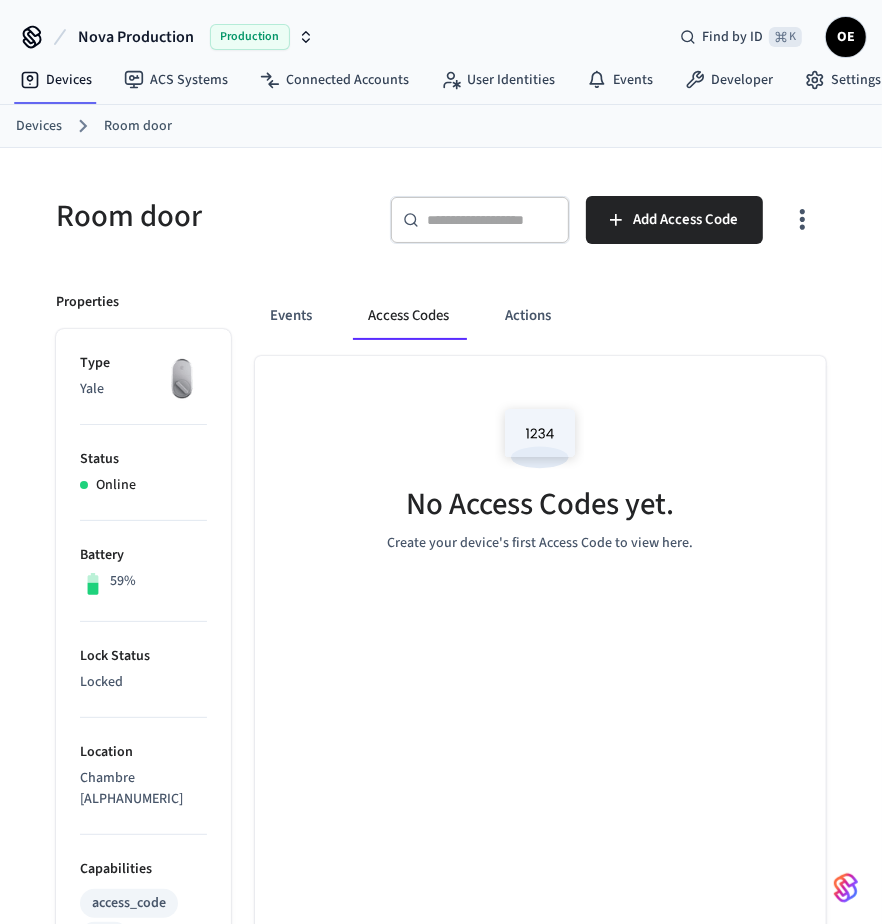 scroll, scrollTop: 828, scrollLeft: 0, axis: vertical 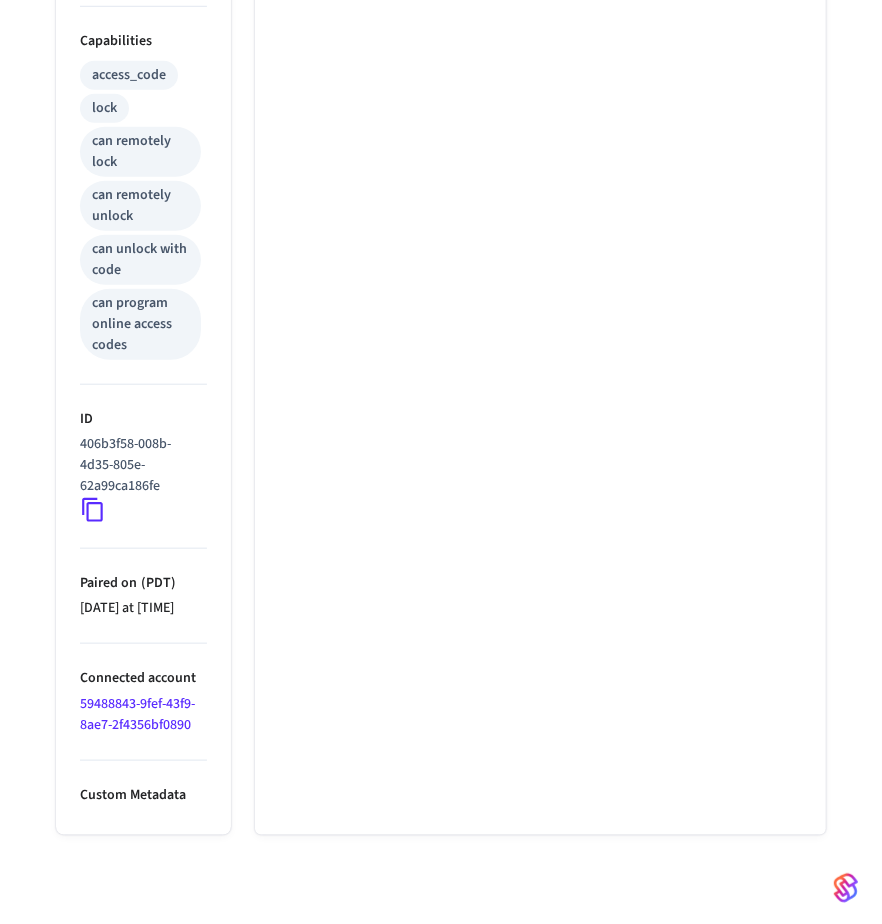 click on "[UUID]" at bounding box center [137, 714] 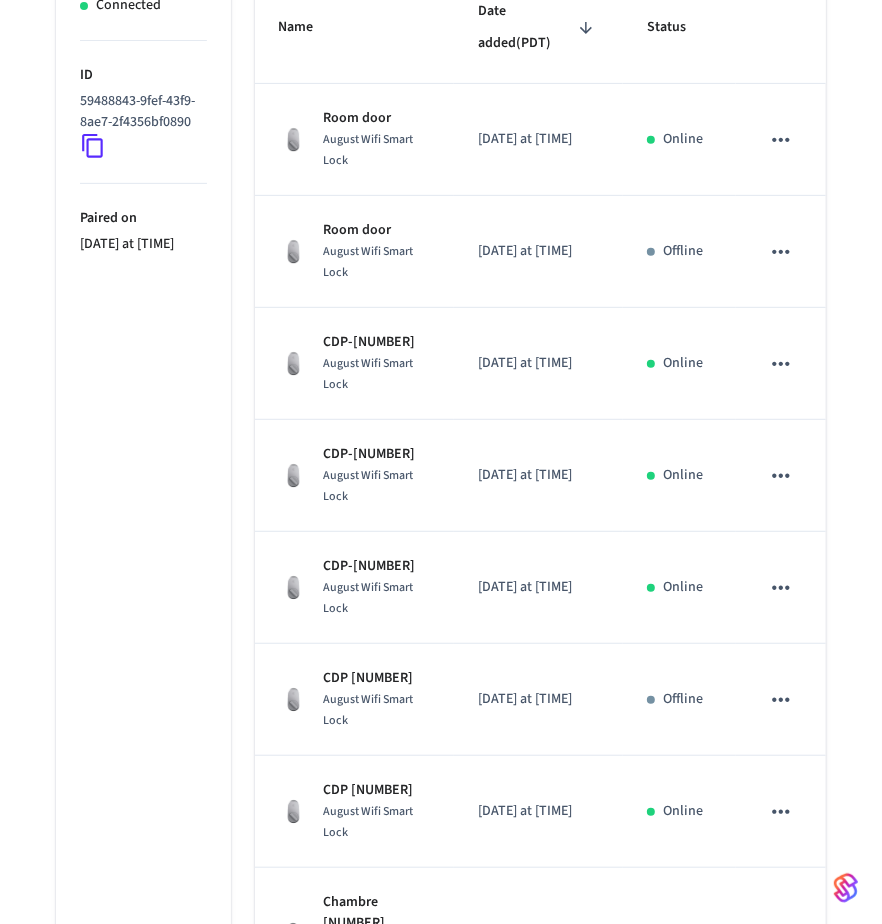 scroll, scrollTop: 0, scrollLeft: 0, axis: both 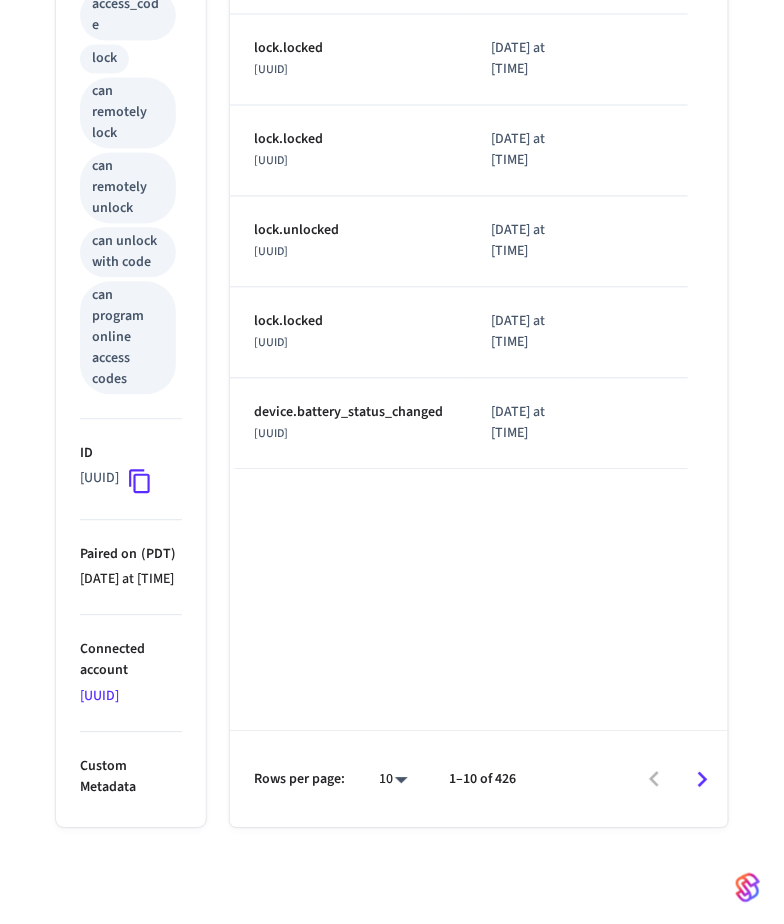 click on "[UUID]" at bounding box center (99, 697) 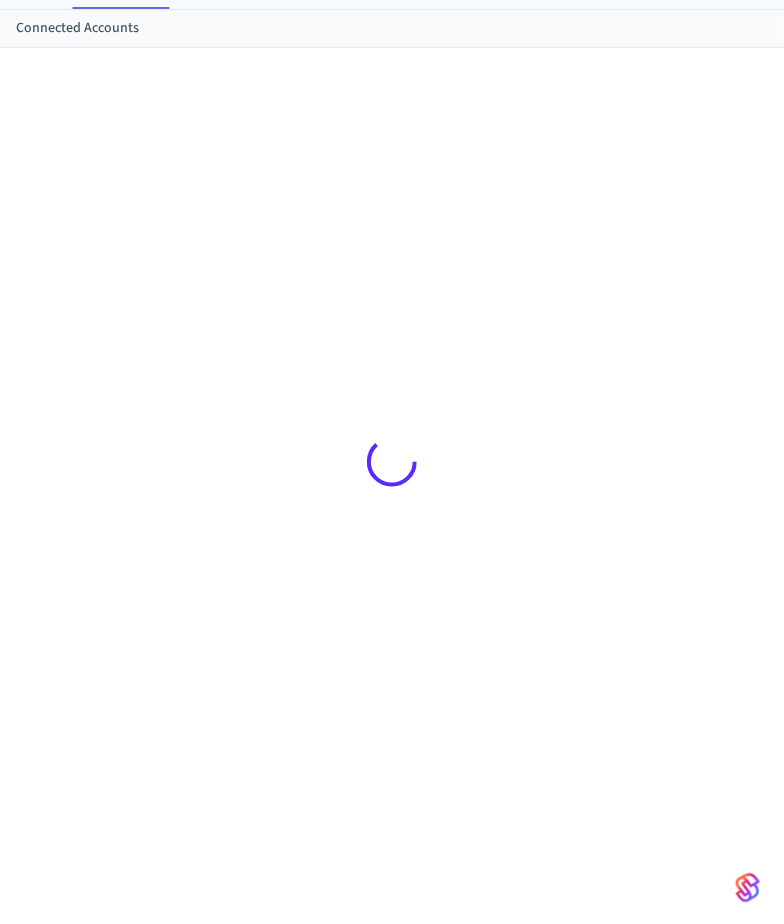 scroll, scrollTop: 0, scrollLeft: 0, axis: both 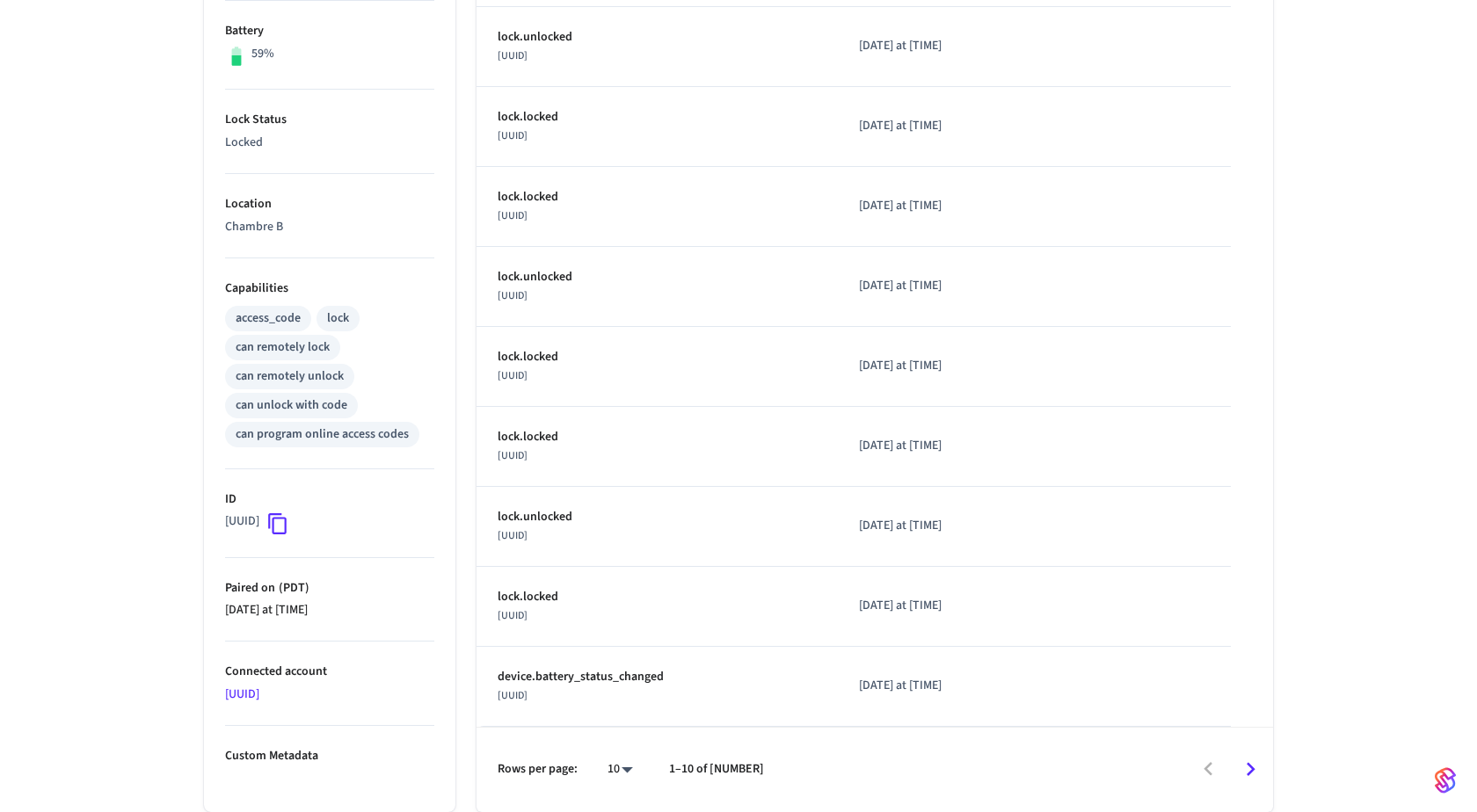 click on "59488843-9fef-43f9-8ae7-2f4356bf0890" at bounding box center [242, 694] 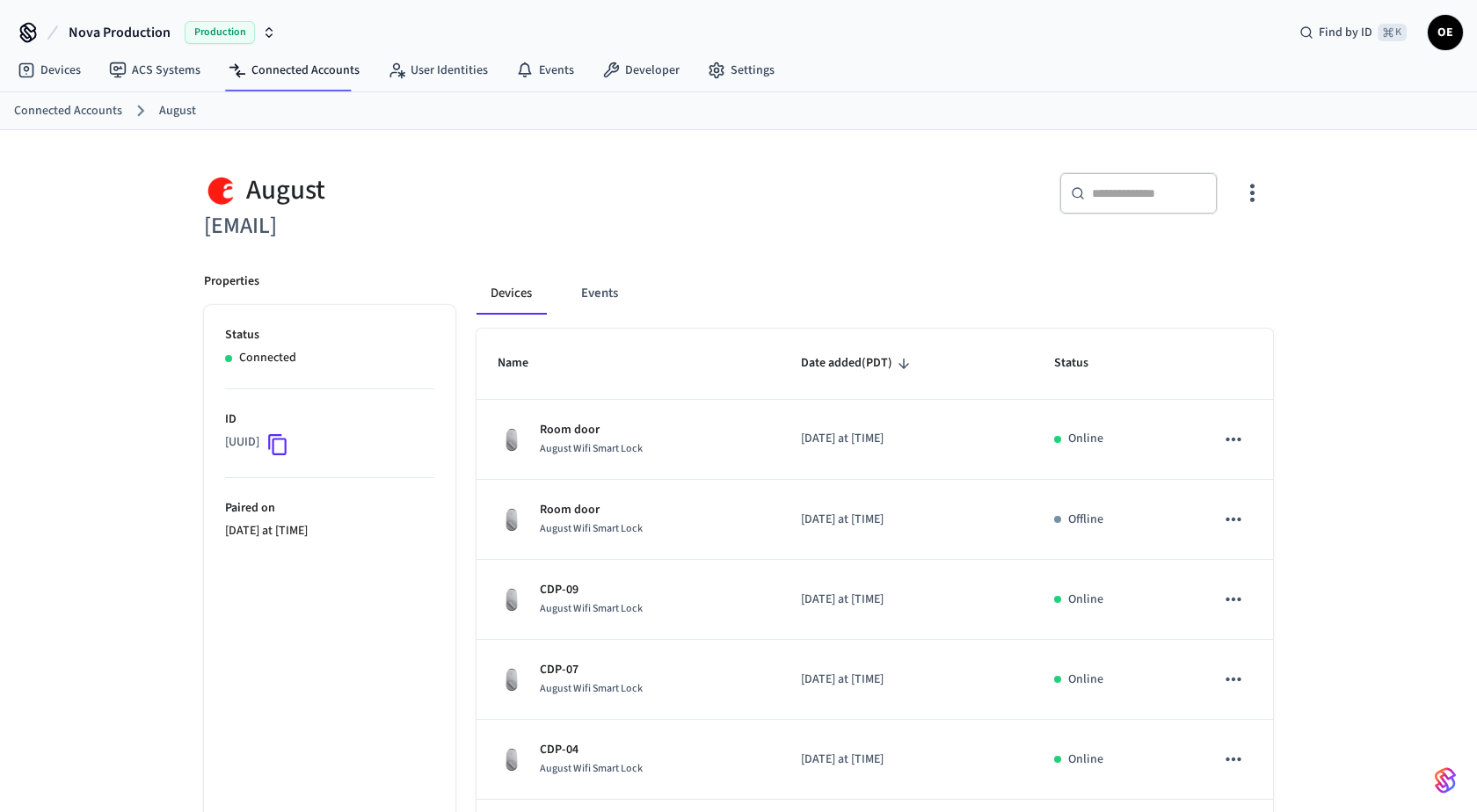 scroll, scrollTop: 467, scrollLeft: 0, axis: vertical 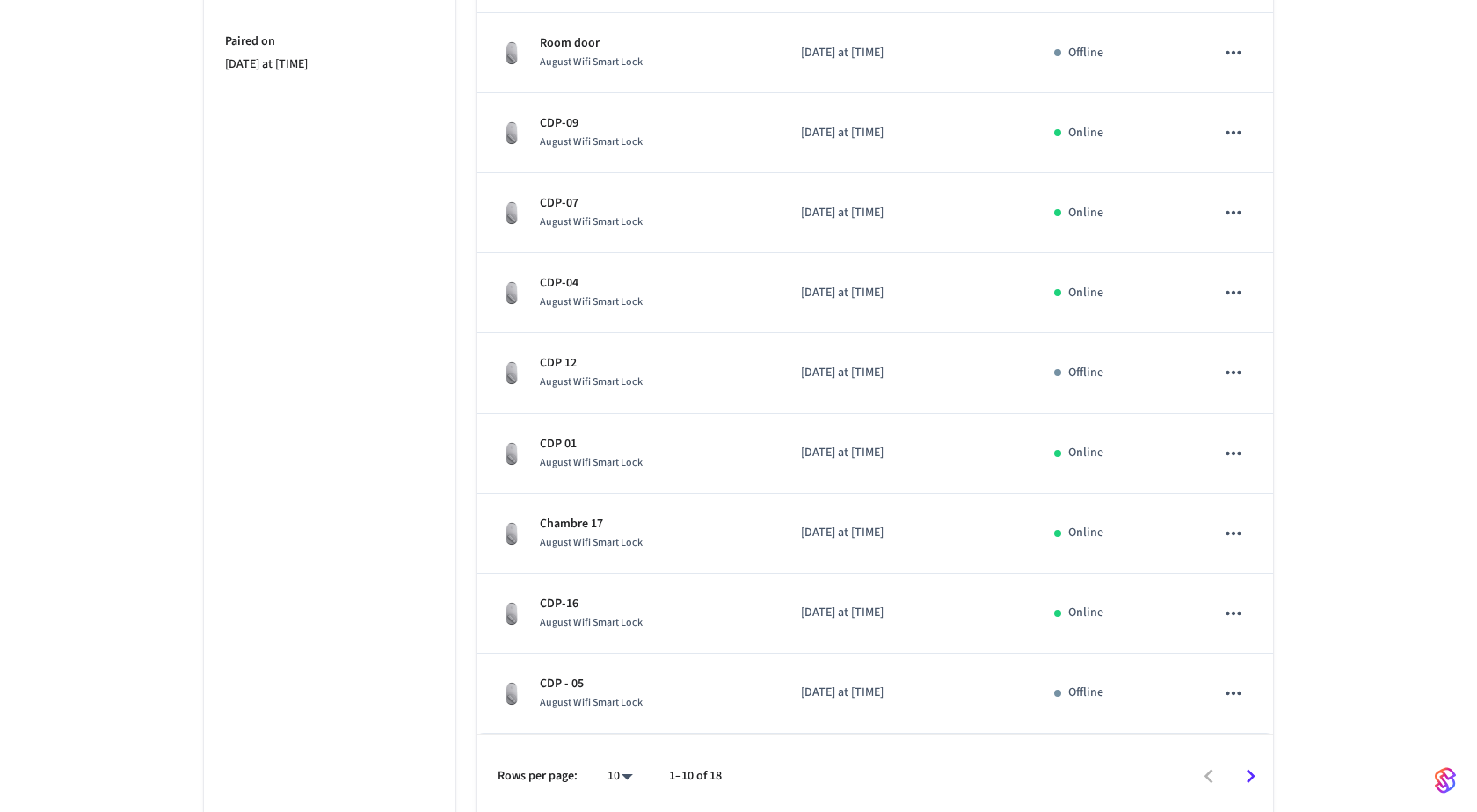 click on "Nova Production Production Find by ID ⌘ K OE Devices ACS Systems Connected Accounts User Identities Events Developer Settings Connected Accounts August August support+chateaustpierre@operto.com ​ ​ Properties Status Connected ID 59488843-9fef-43f9-8ae7-2f4356bf0890 Paired on 2024/12/02 at 4:27 pm Devices Events Name Date added  (PDT) Status Room door August Wifi Smart Lock 2025/06/05 at 1:00 pm Online Room door August Wifi Smart Lock 2025/06/05 at 1:00 pm Offline CDP-09 August Wifi Smart Lock 2024/12/02 at 4:28 pm Online CDP-07 August Wifi Smart Lock 2024/12/02 at 4:28 pm Online CDP-04 August Wifi Smart Lock 2024/12/02 at 4:28 pm Online CDP 12 August Wifi Smart Lock 2024/12/02 at 4:28 pm Offline CDP 01 August Wifi Smart Lock 2024/12/02 at 4:28 pm Online Chambre 17 August Wifi Smart Lock 2024/12/02 at 4:27 pm Online CDP-16 August Wifi Smart Lock 2024/12/02 at 4:27 pm Online CDP - 05 August Wifi Smart Lock 2024/12/02 at 4:27 pm Offline Rows per page: 10 ** 1–10 of 18 3 /devices/get 2 /access_codes/list" at bounding box center [738, 176] 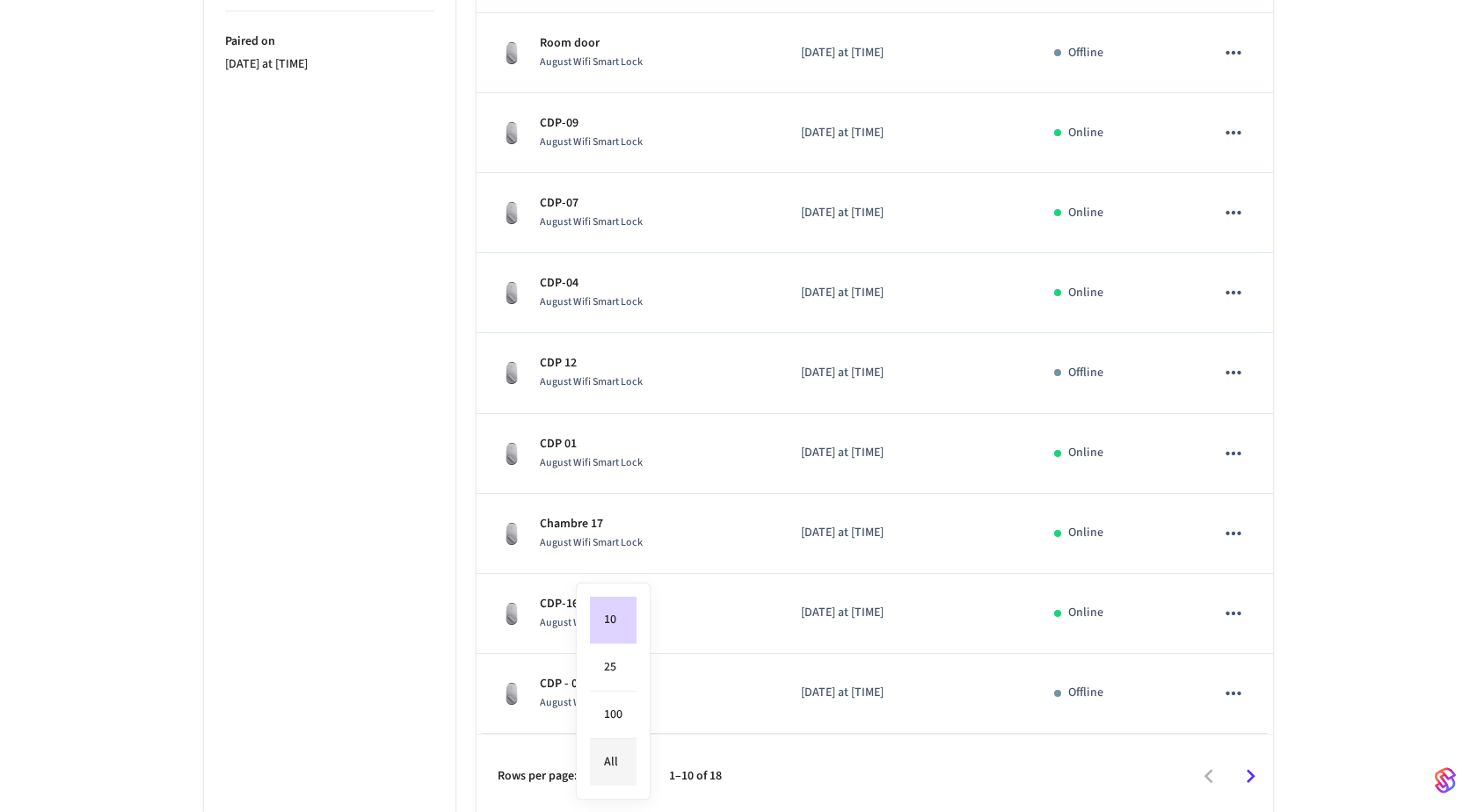 click on "All" at bounding box center (613, 762) 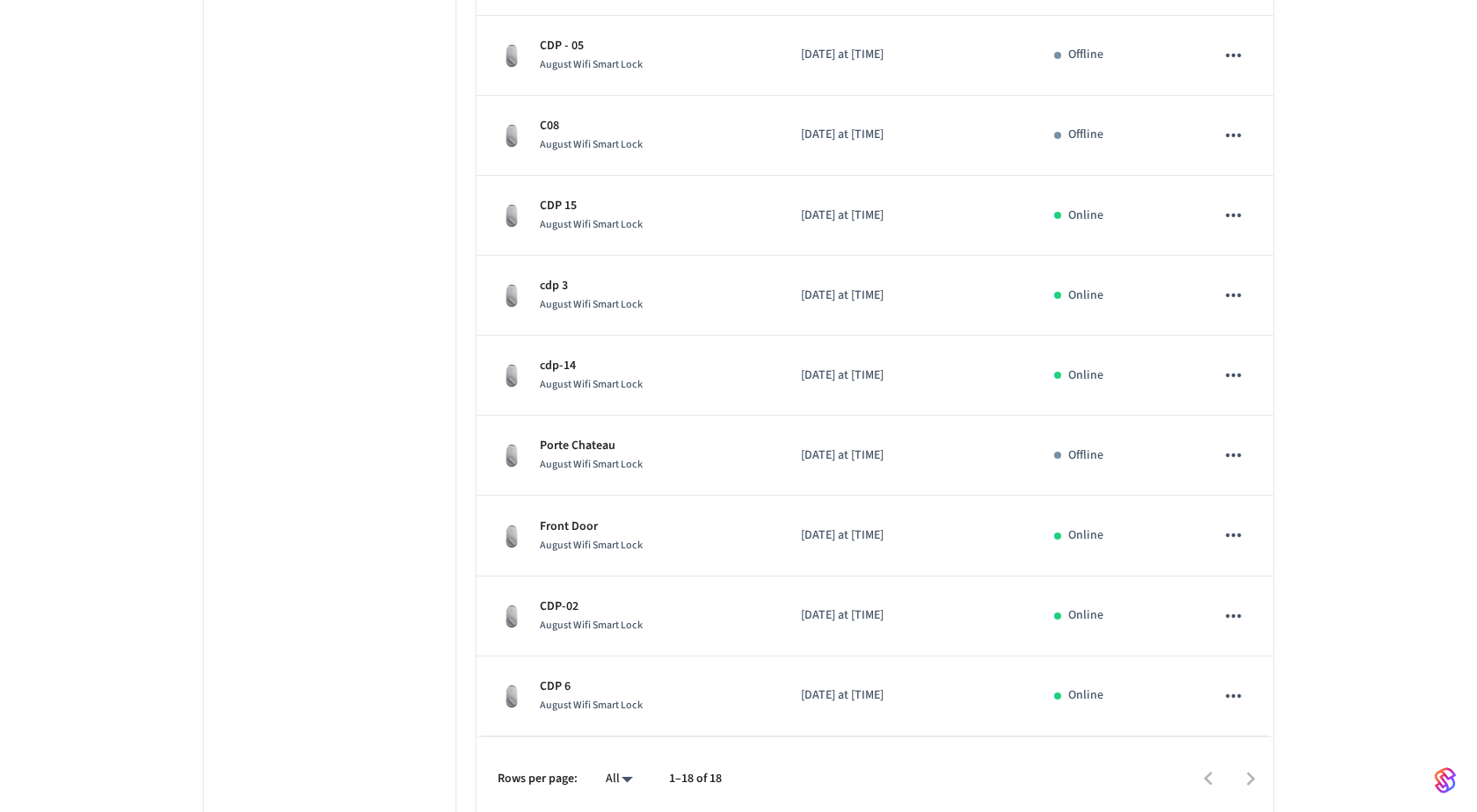 scroll, scrollTop: 0, scrollLeft: 0, axis: both 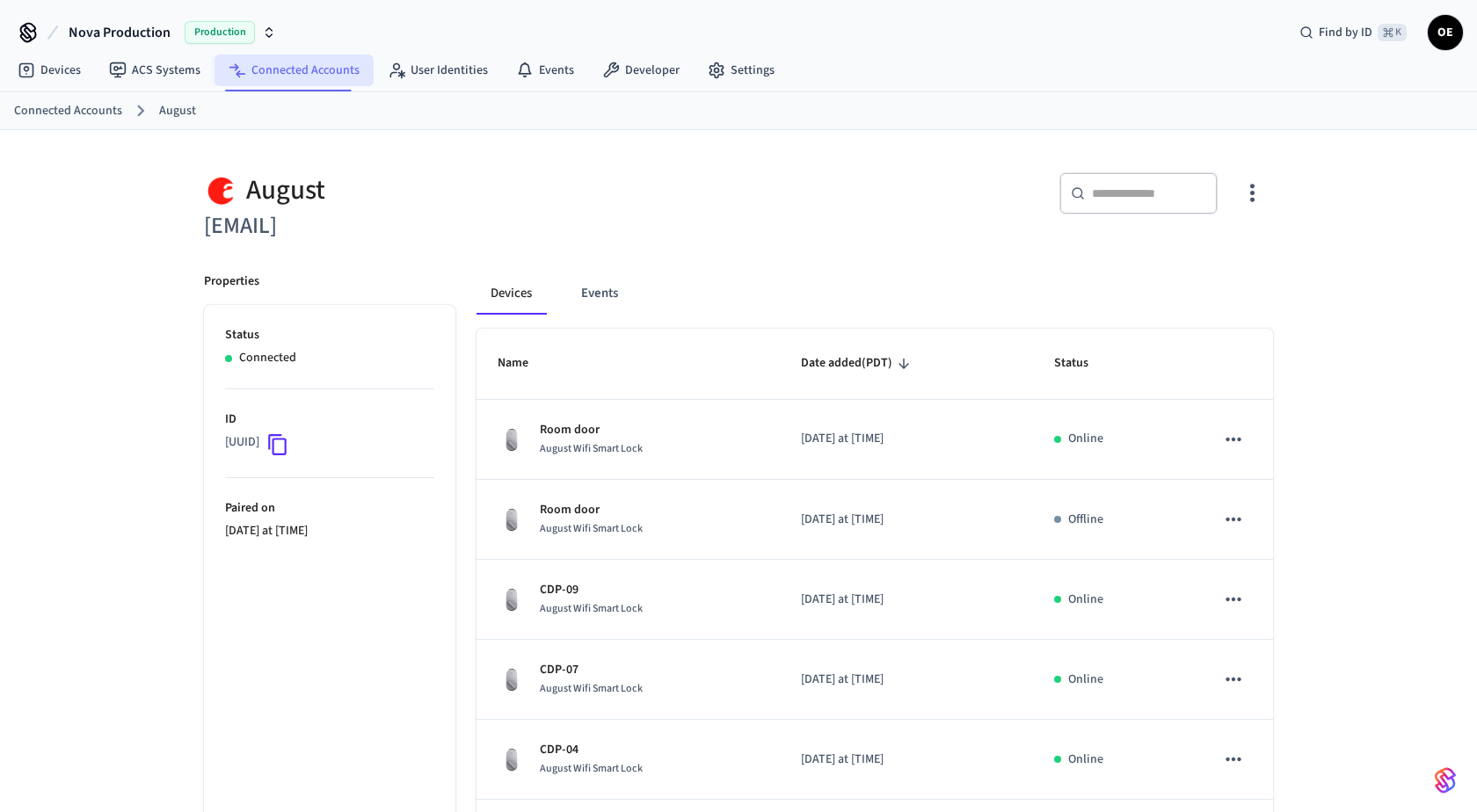 click on "Connected Accounts" at bounding box center [294, 70] 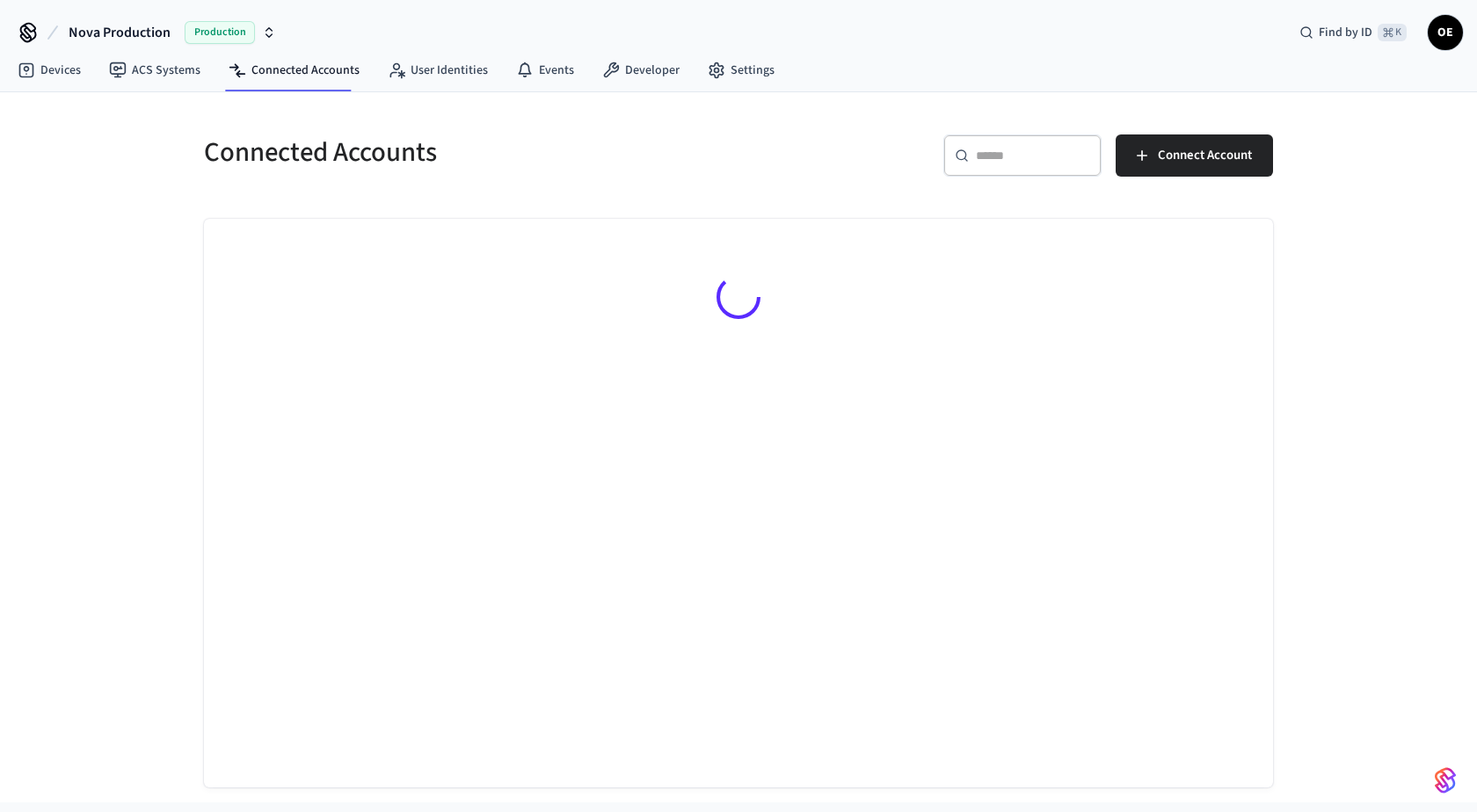 click on "Connected Accounts ​ ​ Connect Account" at bounding box center (738, 450) 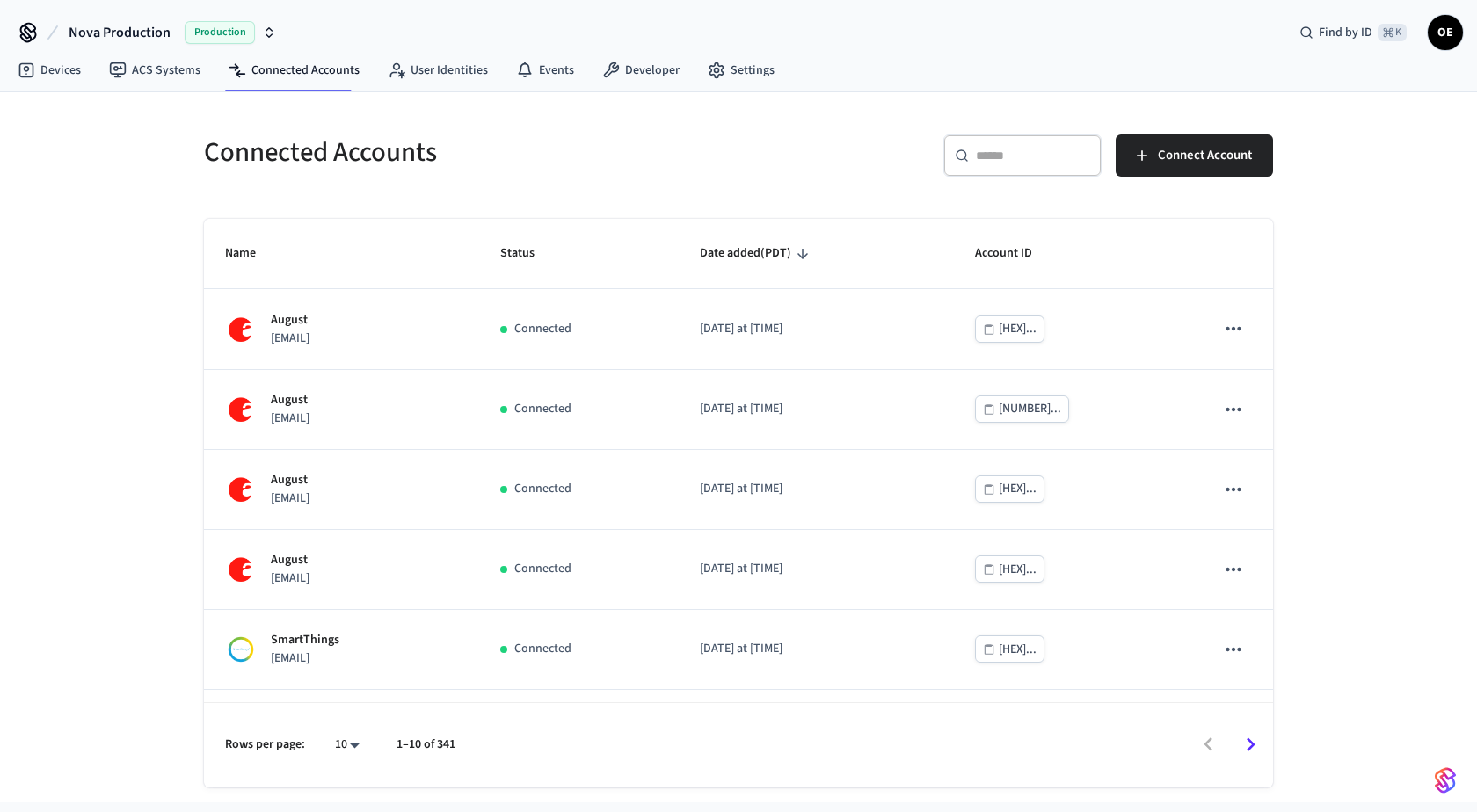 click on "​ ​" at bounding box center [1022, 156] 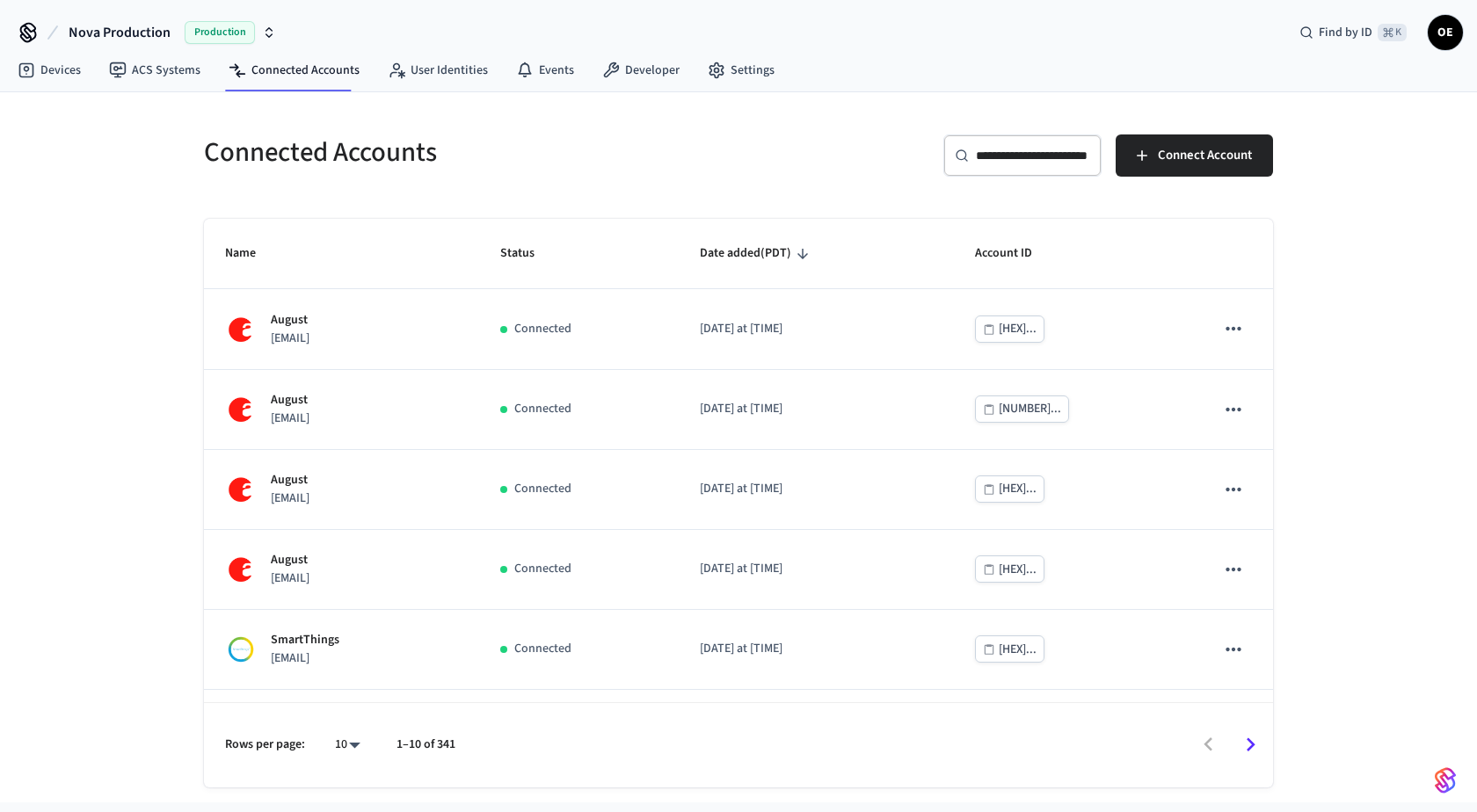 scroll, scrollTop: 0, scrollLeft: 76, axis: horizontal 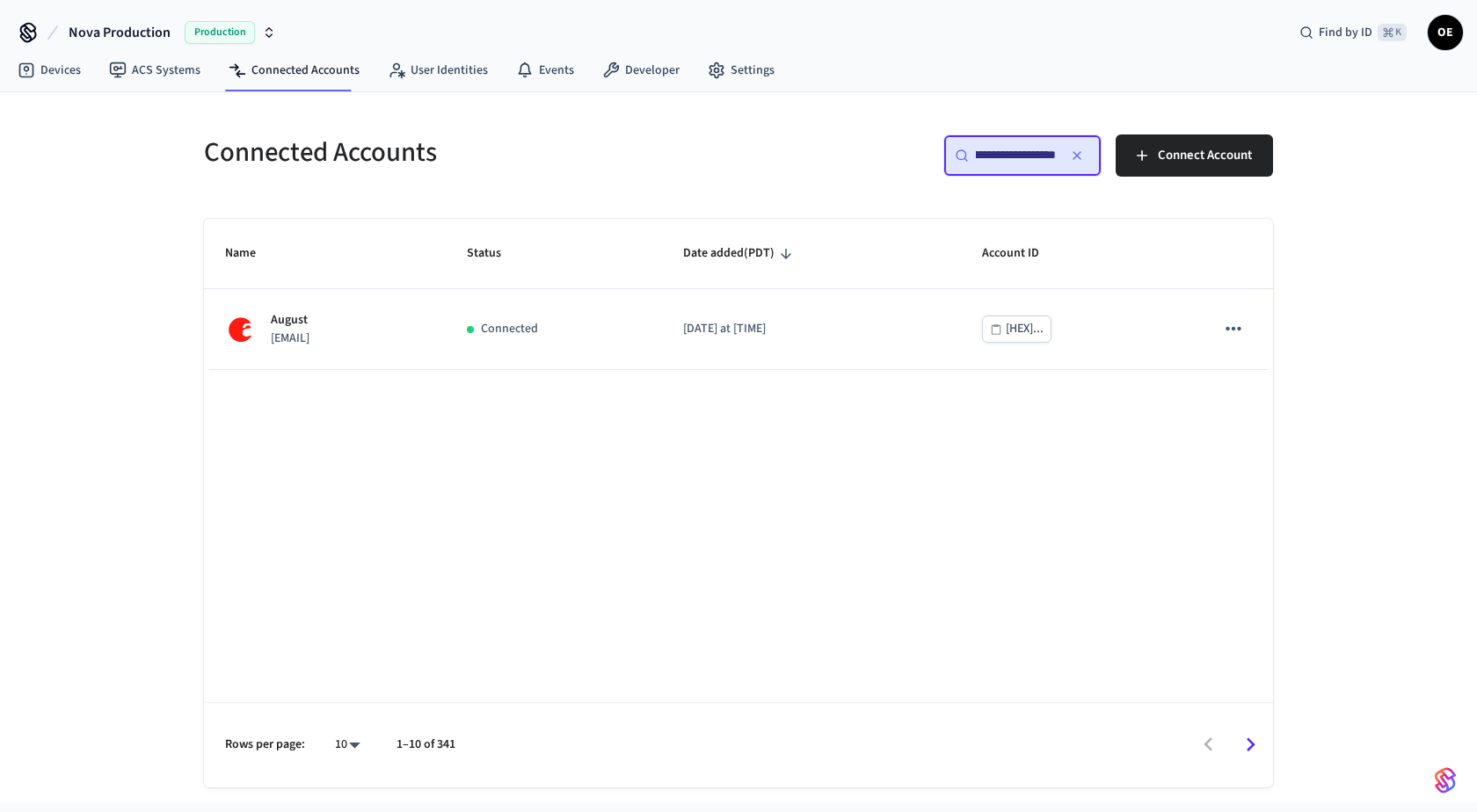type on "**********" 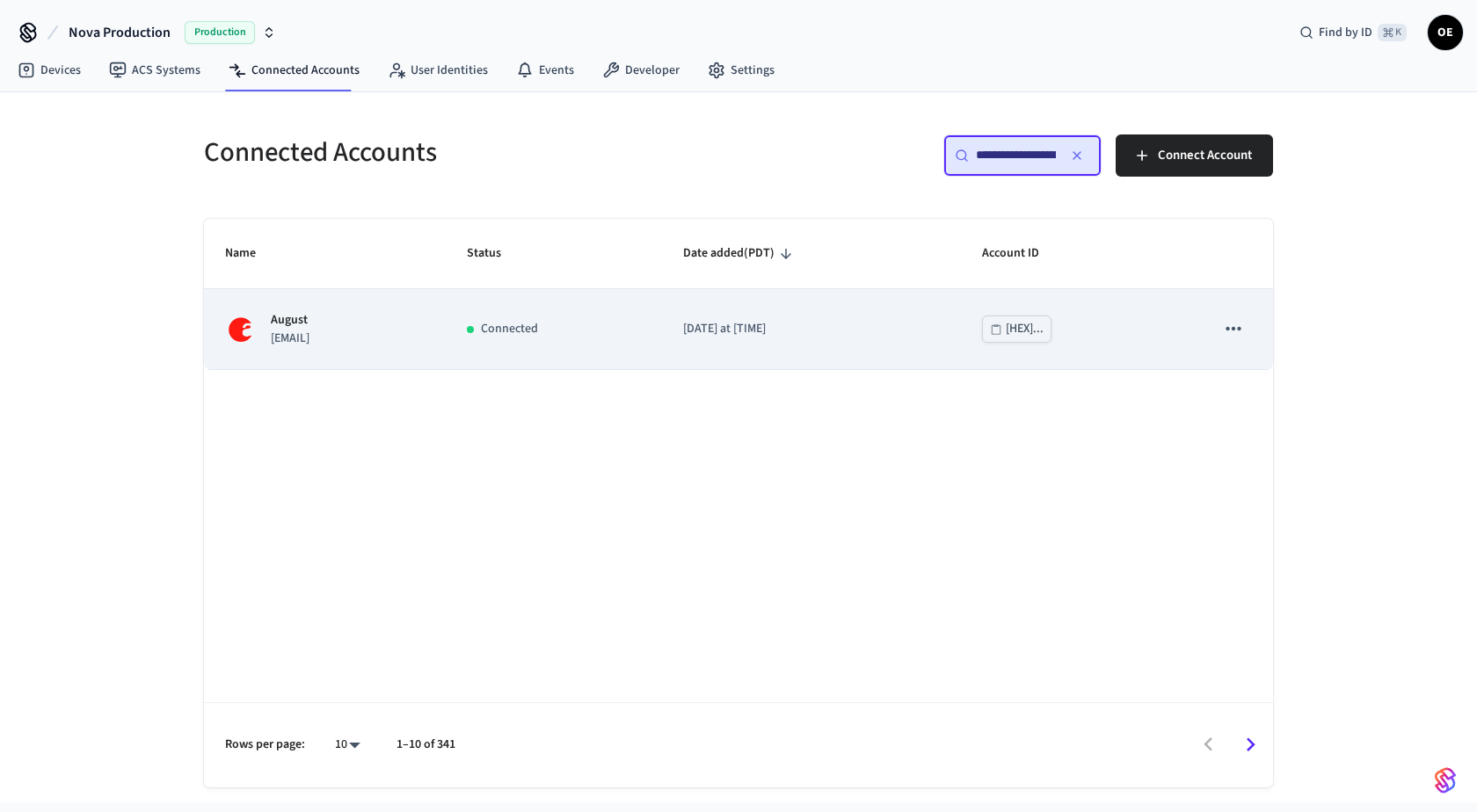click on "August support+manoir@operto.com" at bounding box center (324, 330) 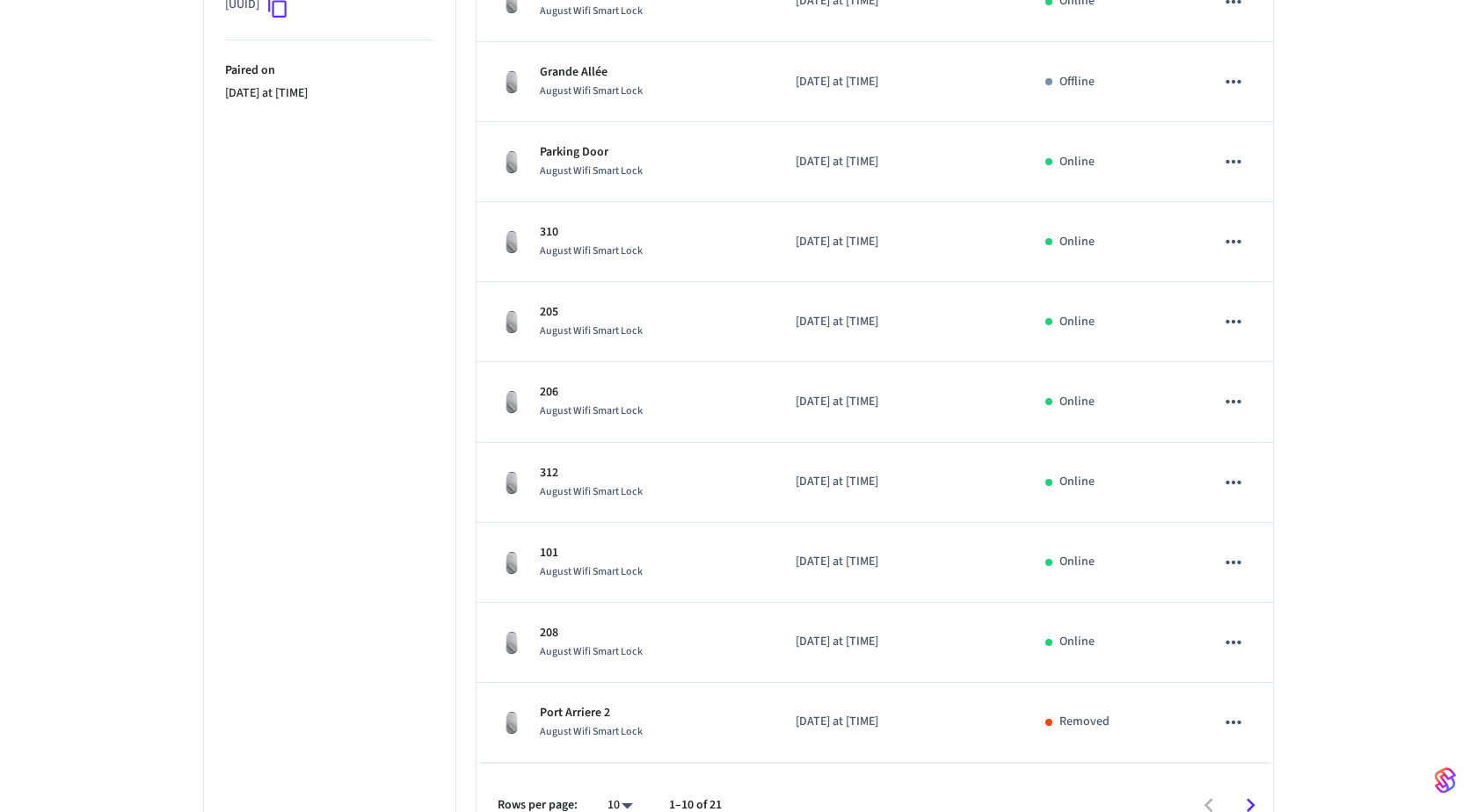 scroll, scrollTop: 467, scrollLeft: 0, axis: vertical 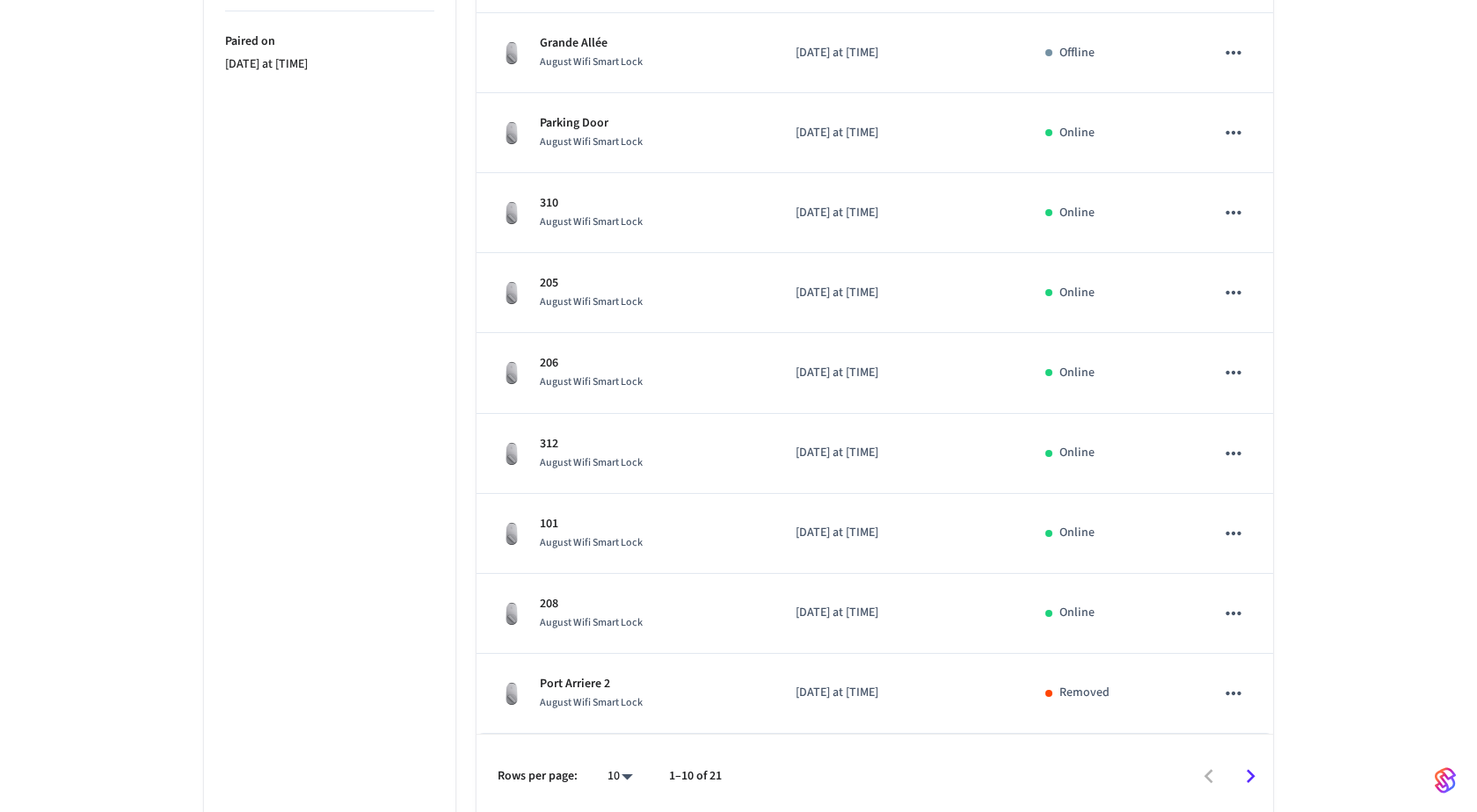 click on "Nova Production Production Find by ID ⌘ K OE Devices ACS Systems Connected Accounts User Identities Events Developer Settings Connected Accounts August August support+manoir@operto.com ​ ​ Properties Status Connected ID 715b9887-430f-4d49-96f8-f2f9f2a35f2e Paired on 2025/05/05 at 2:54 pm Devices Events Name Date added  (PDT) Status 102 August Wifi Smart Lock 2025/07/30 at 1:08 pm Online Grande Allée August Wifi Smart Lock 2025/07/24 at 1:07 pm Offline Parking Door August Wifi Smart Lock 2025/07/24 at 12:07 pm Online 310 August Wifi Smart Lock 2025/05/08 at 11:00 am Online 205 August Wifi Smart Lock 2025/05/08 at 11:00 am Online 206 August Wifi Smart Lock 2025/05/08 at 11:00 am Online 312 August Wifi Smart Lock 2025/05/08 at 11:00 am Online 101 August Wifi Smart Lock 2025/05/08 at 11:00 am Online 208 August Wifi Smart Lock 2025/05/08 at 11:00 am Online Port Arriere 2 August Wifi Smart Lock 2025/05/08 at 11:00 am Removed Rows per page: 10 ** 1–10 of 21 5 /devices/list 3 /devices/unmanaged/list 4 1" at bounding box center (738, 176) 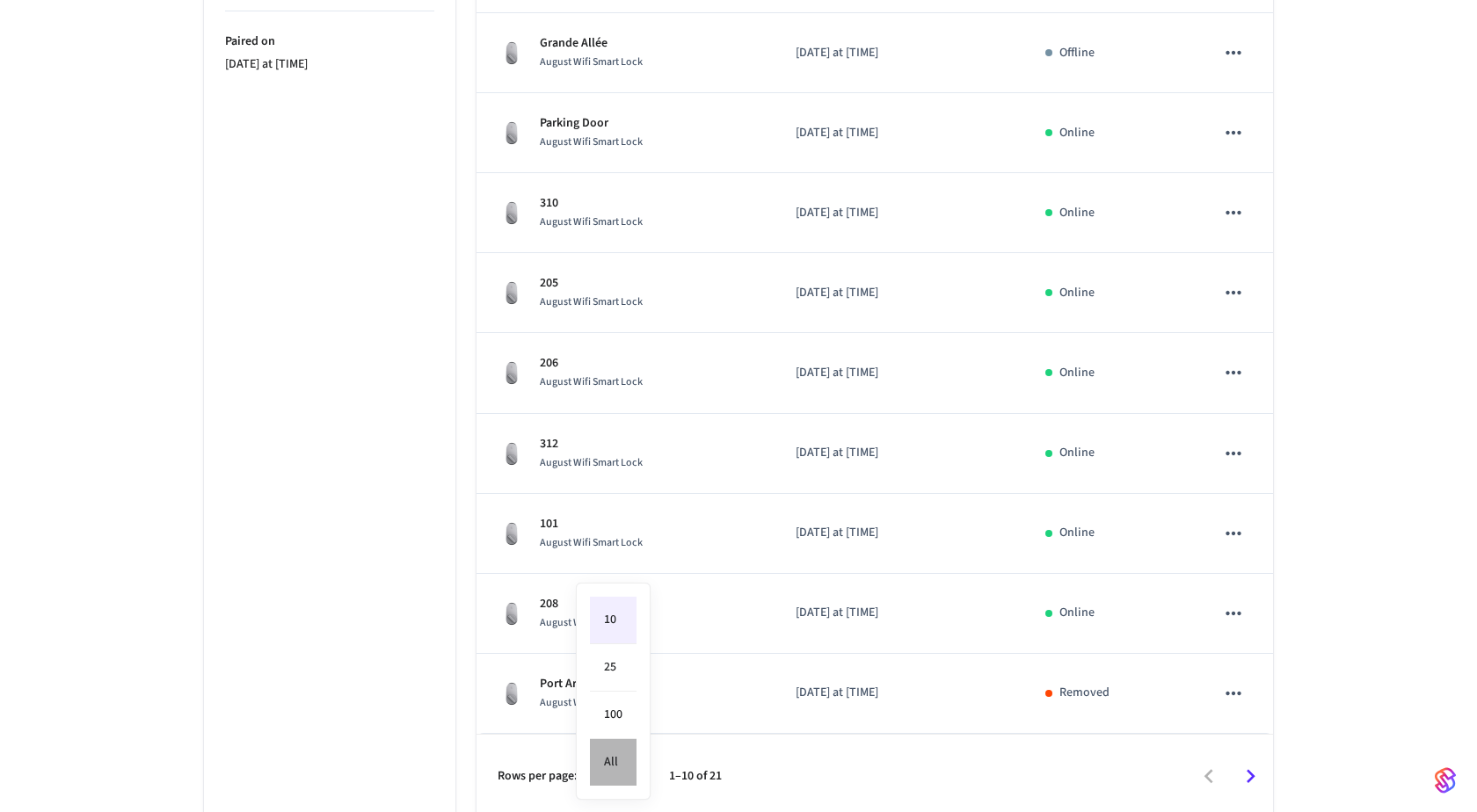 click on "All" at bounding box center [613, 762] 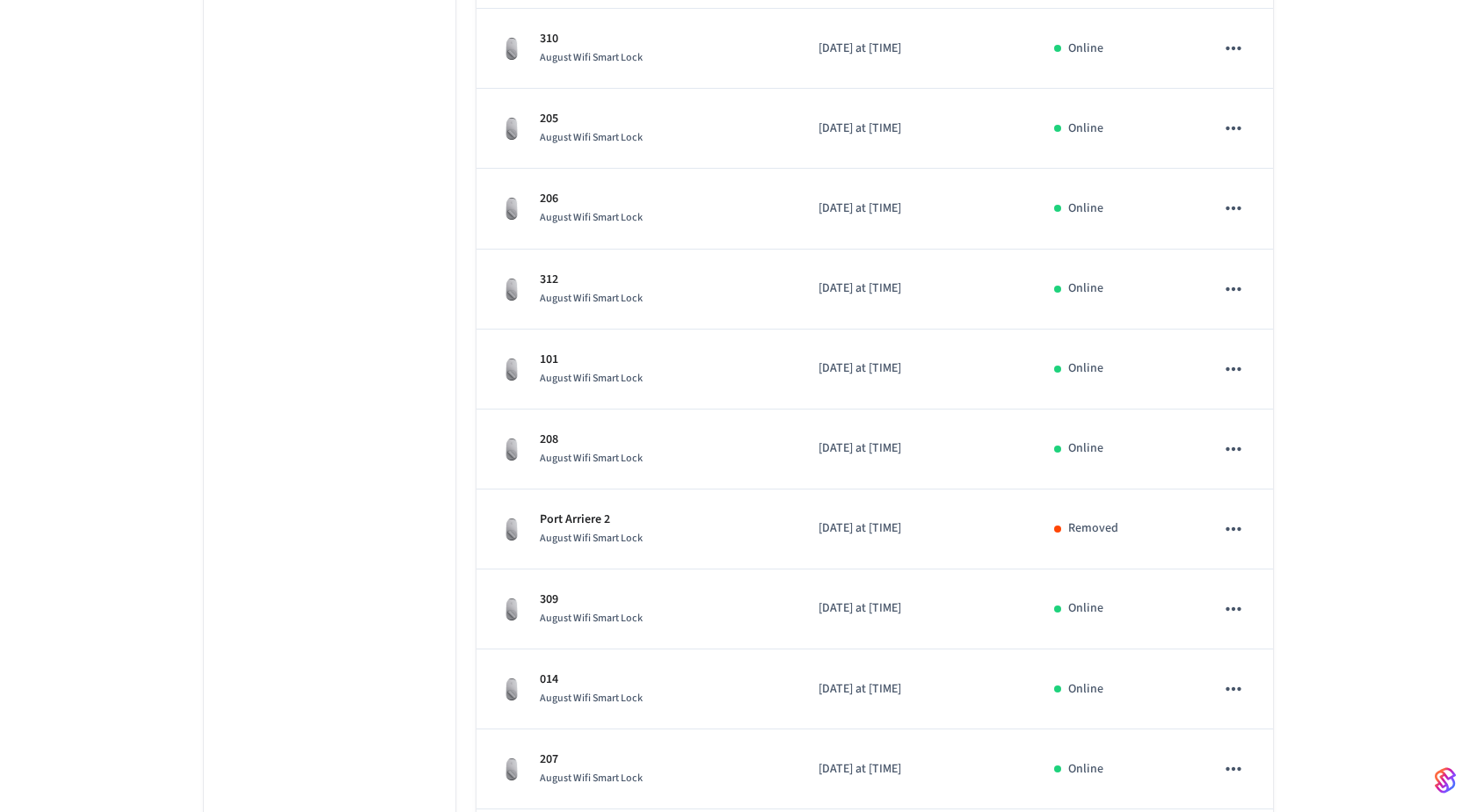 scroll, scrollTop: 1343, scrollLeft: 0, axis: vertical 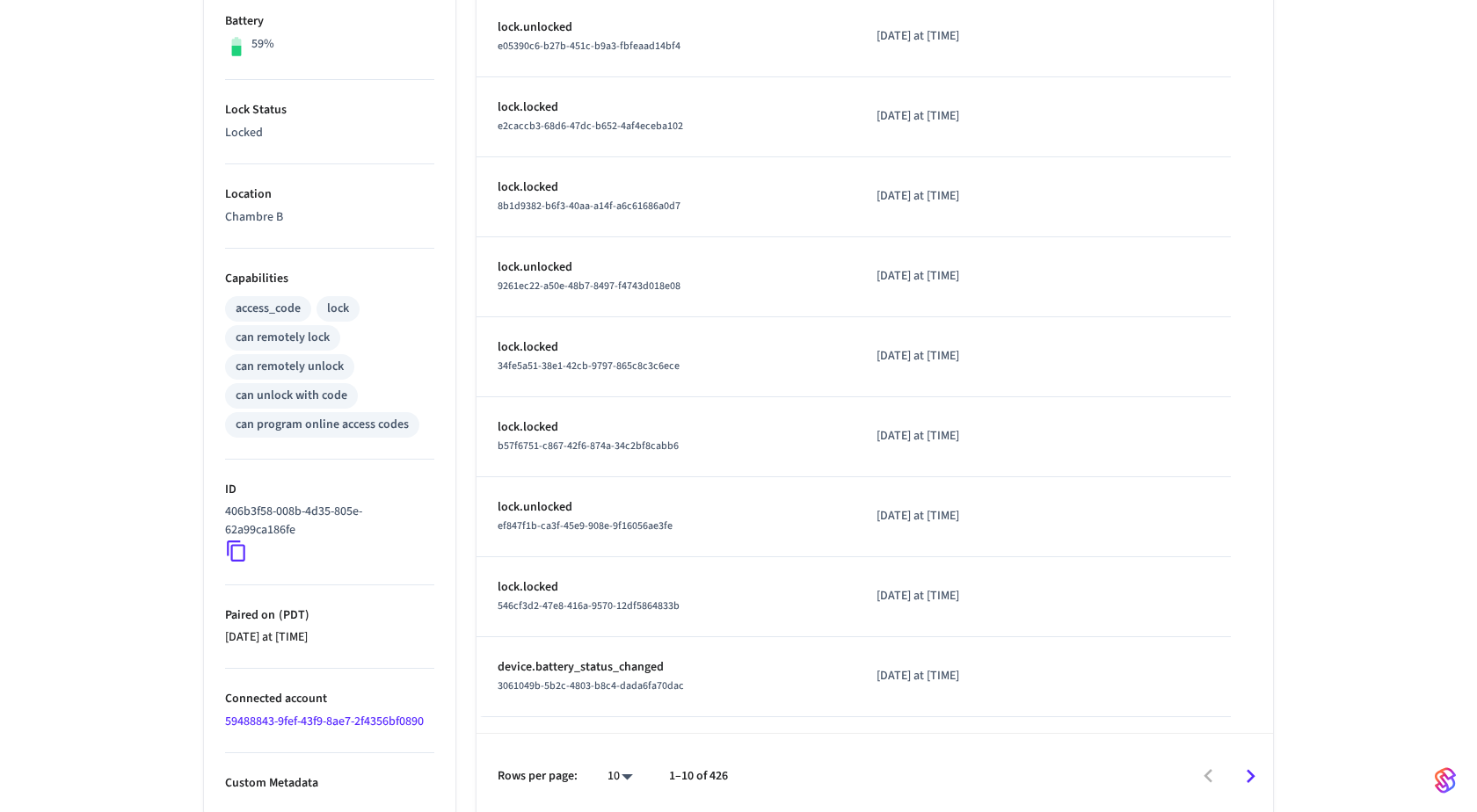 click on "59488843-9fef-43f9-8ae7-2f4356bf0890" at bounding box center [324, 721] 